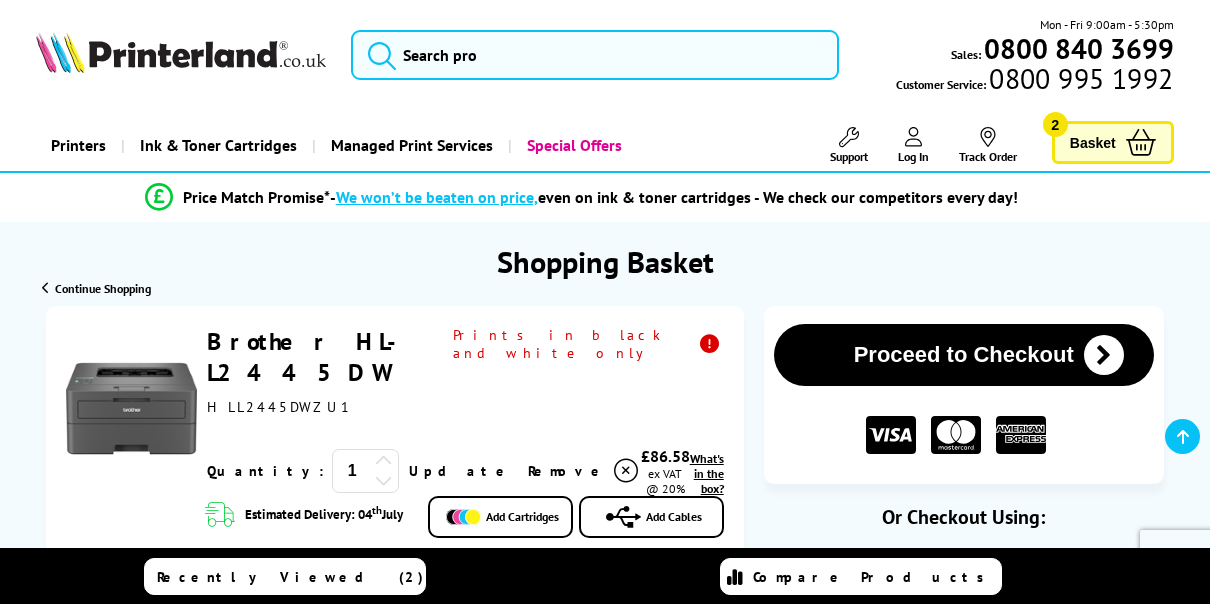 scroll, scrollTop: 300, scrollLeft: 0, axis: vertical 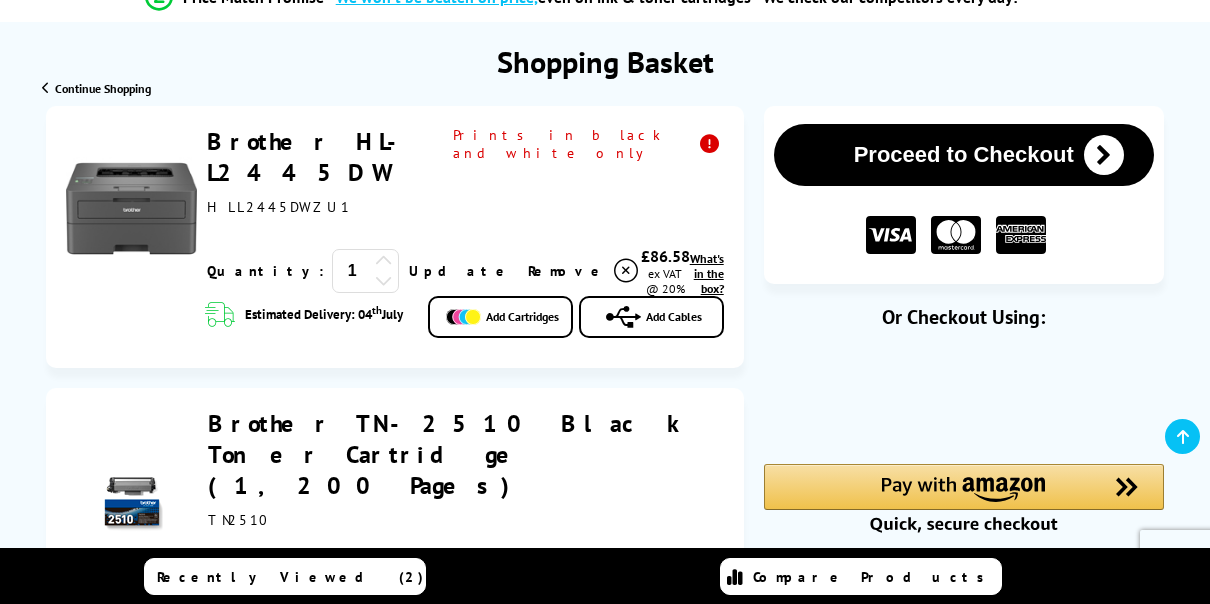 click on "Proceed to Checkout" at bounding box center (964, 155) 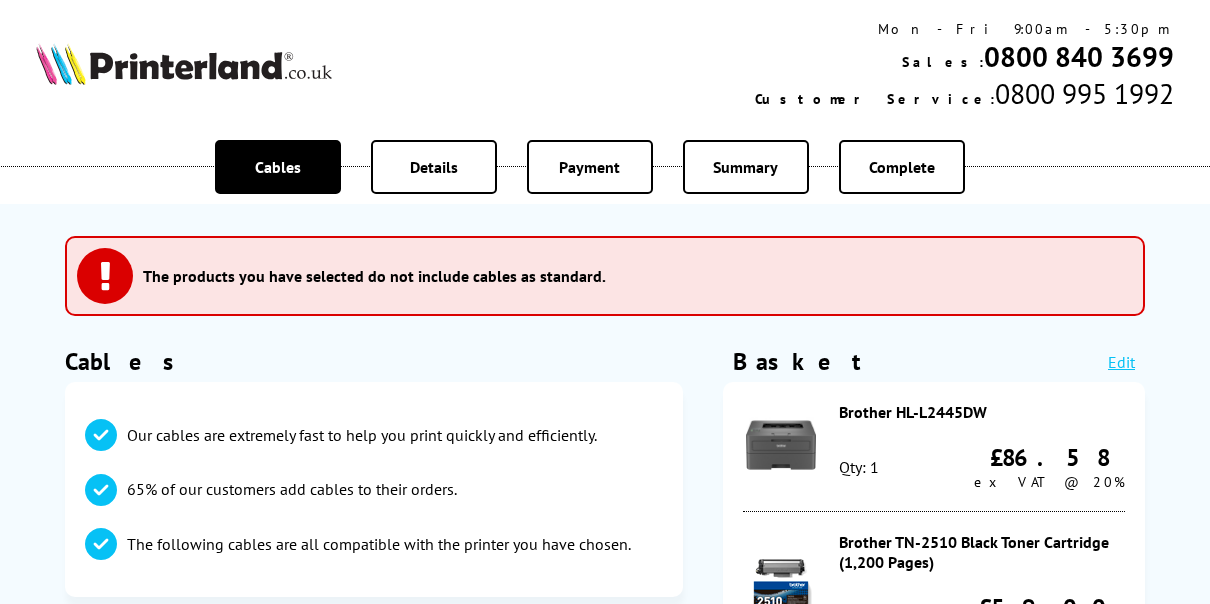 scroll, scrollTop: 0, scrollLeft: 0, axis: both 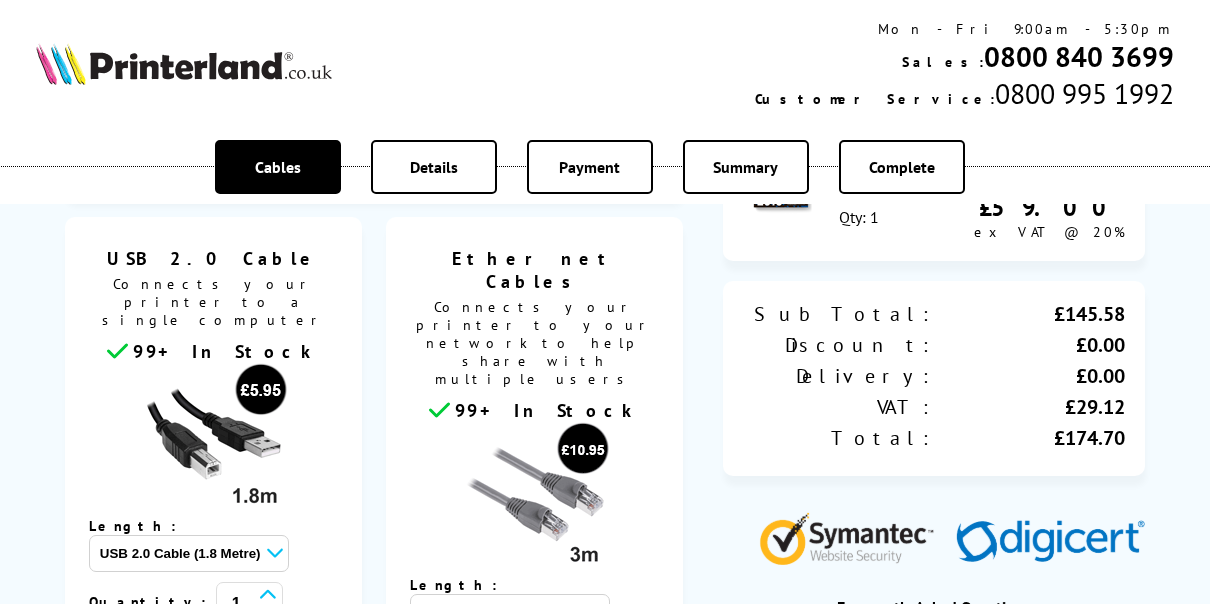 click on "Standard Ethernet Cable (3 Metre) - £10.95
Standard Ethernet Cable (5 Metre) - £13.95
Standard Ethernet Cable (10 Metre) - £15.95" at bounding box center (510, 612) 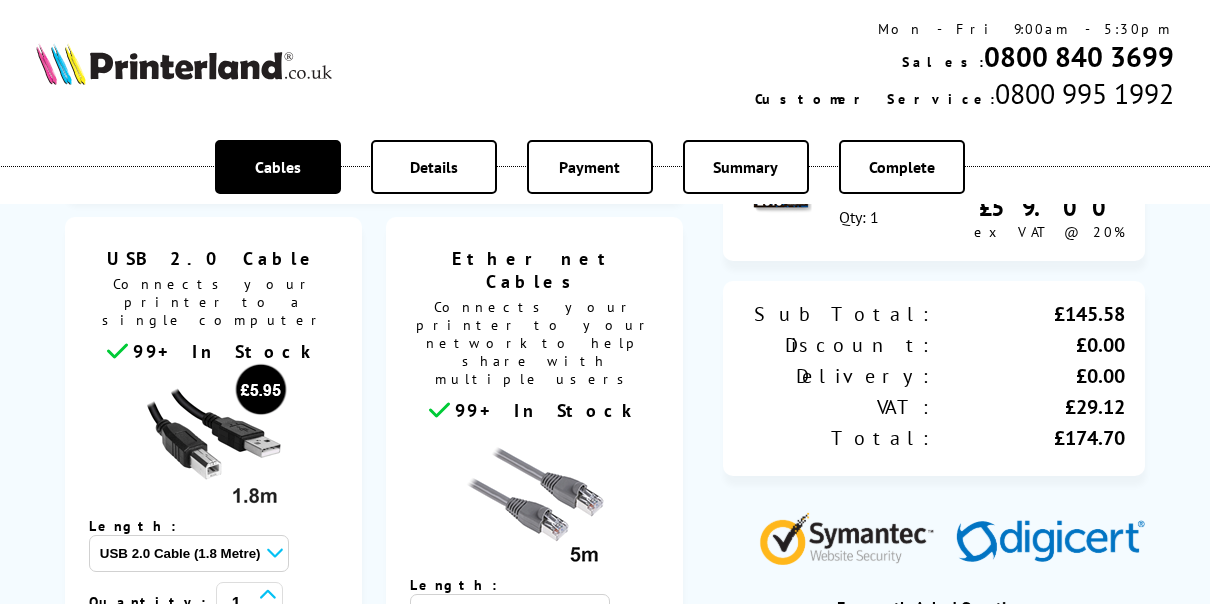 scroll, scrollTop: 600, scrollLeft: 0, axis: vertical 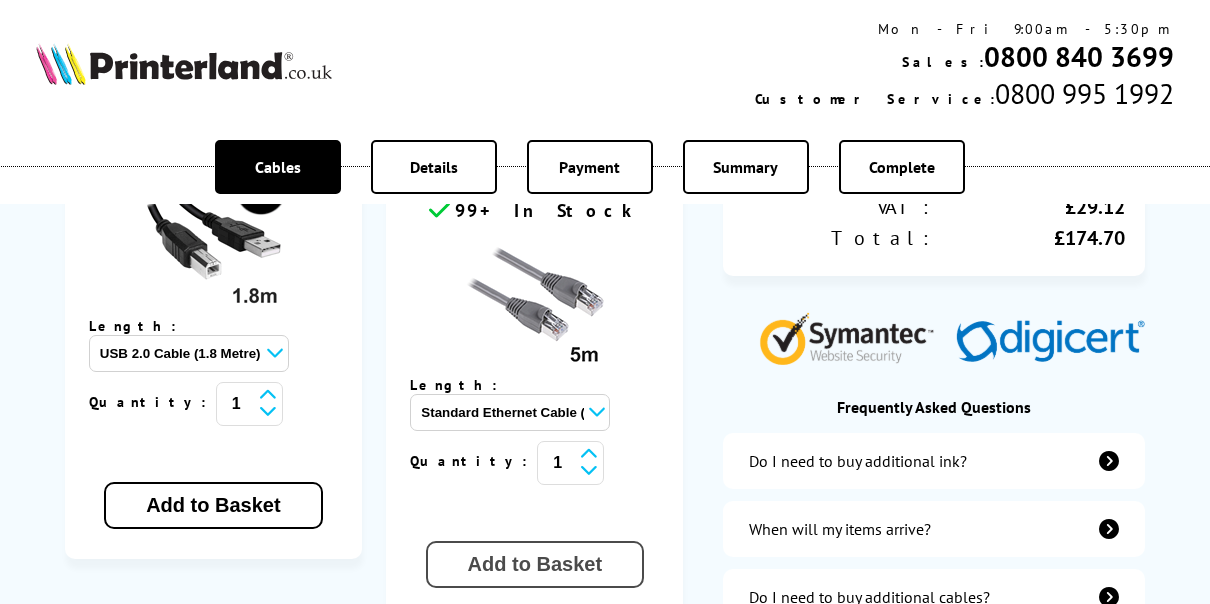 click on "Add to Basket" at bounding box center [535, 564] 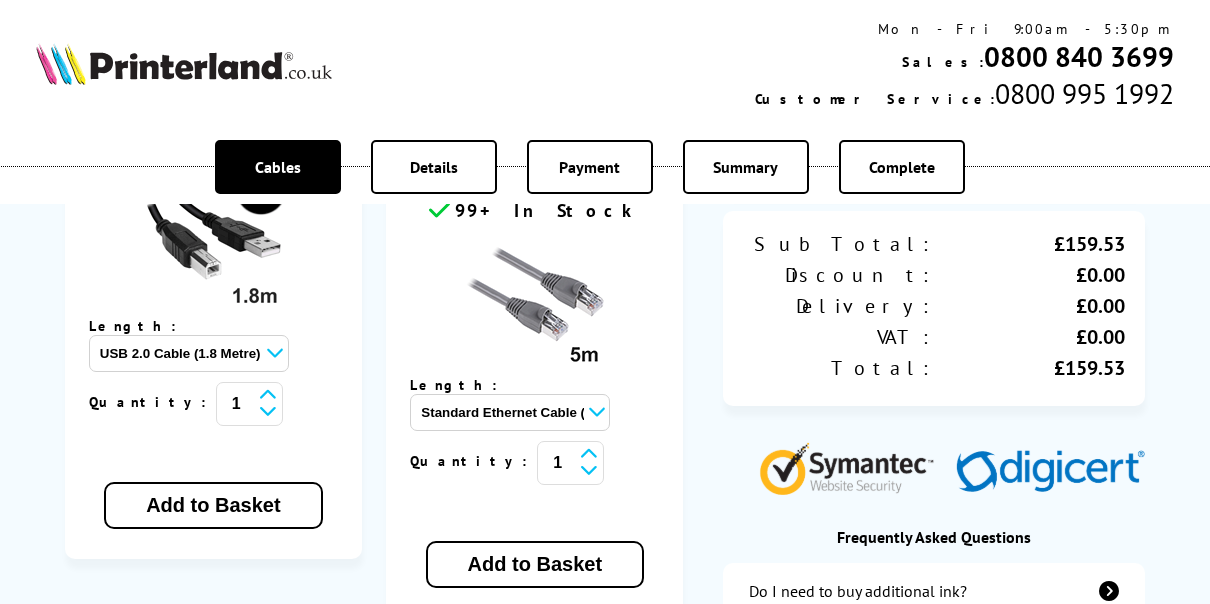 scroll, scrollTop: 905, scrollLeft: 0, axis: vertical 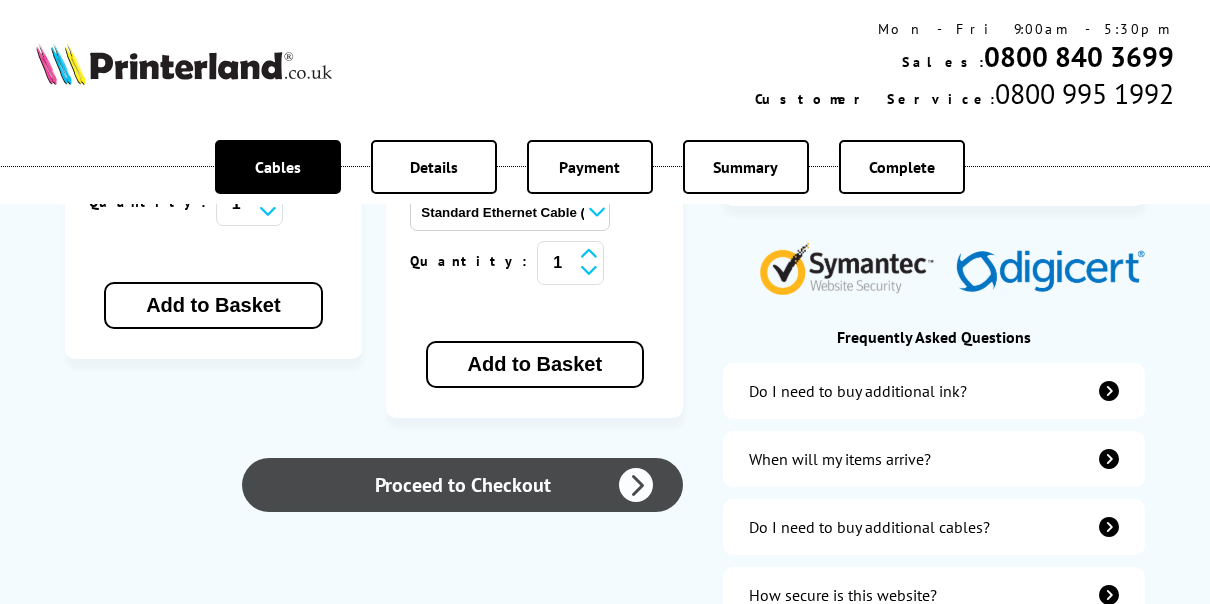 click on "Proceed to Checkout" at bounding box center [462, 485] 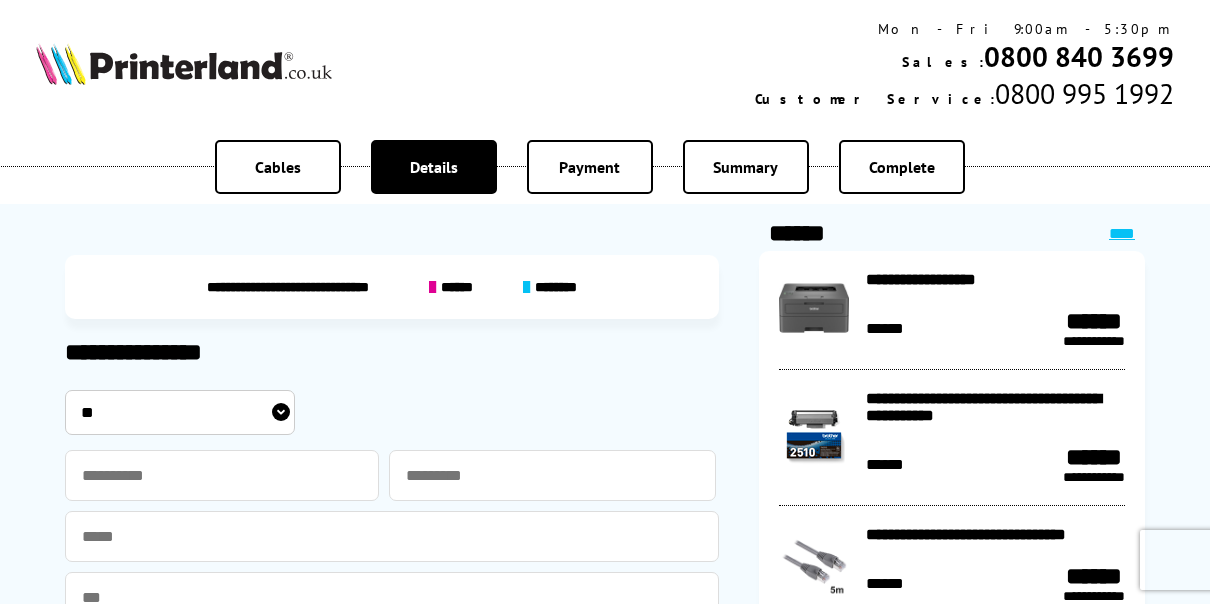 scroll, scrollTop: 0, scrollLeft: 0, axis: both 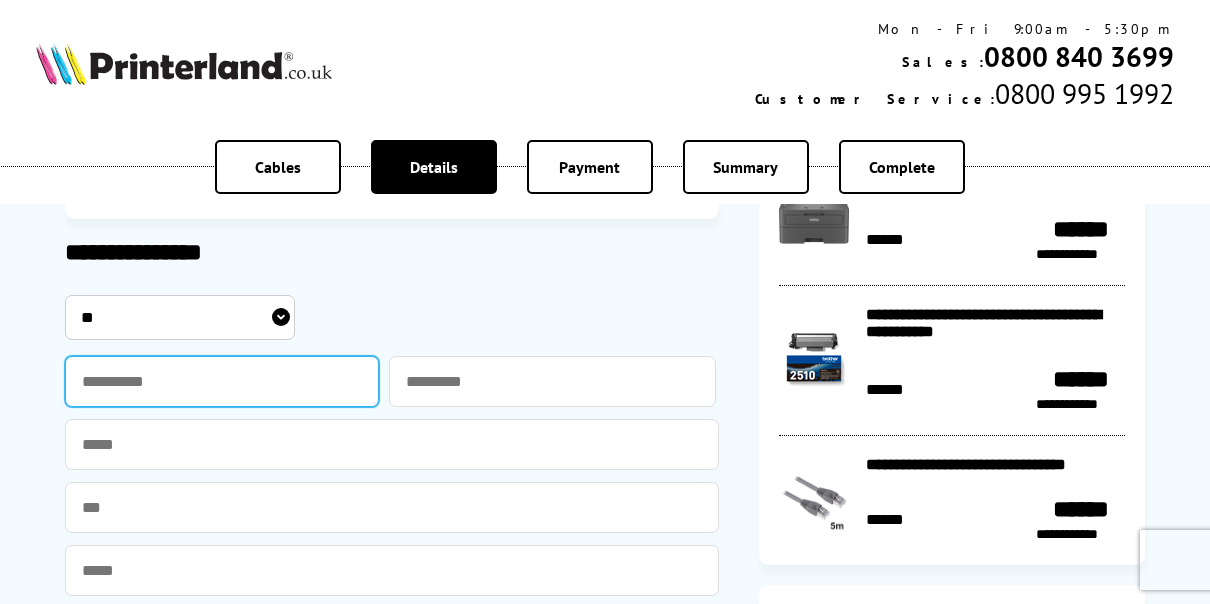 drag, startPoint x: 223, startPoint y: 358, endPoint x: 223, endPoint y: 377, distance: 19 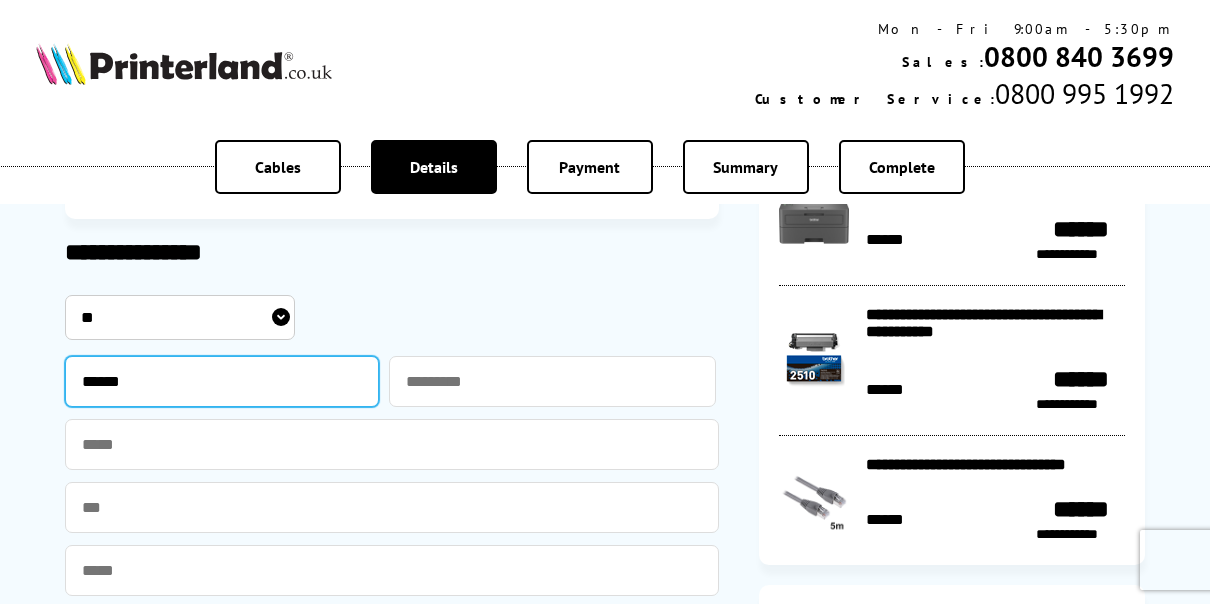 type on "******" 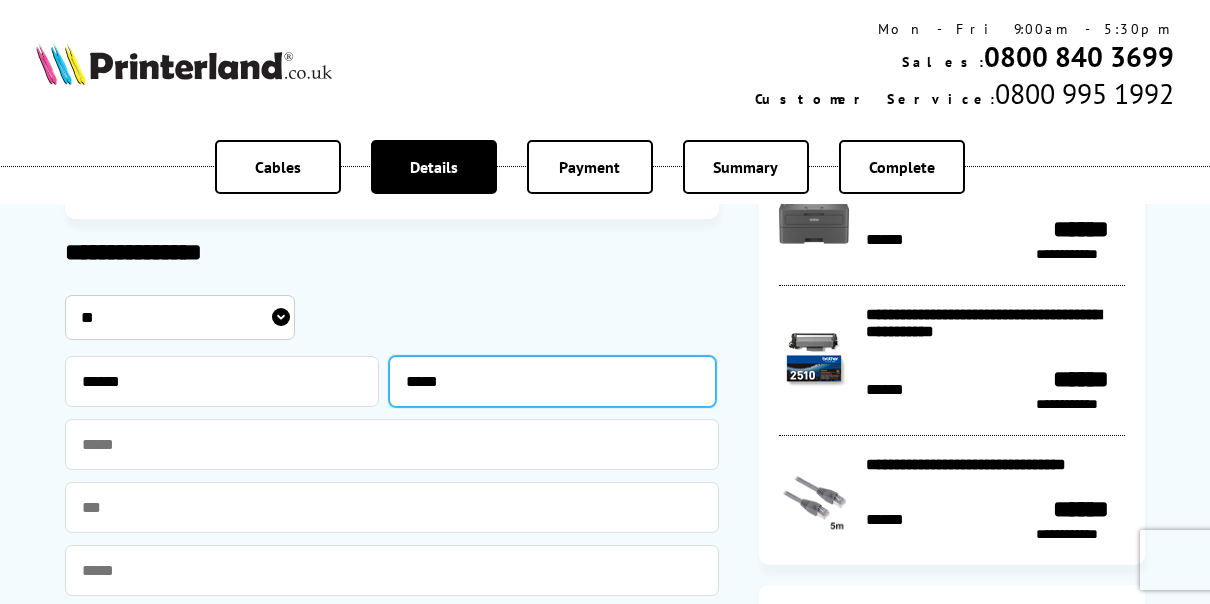 type on "*****" 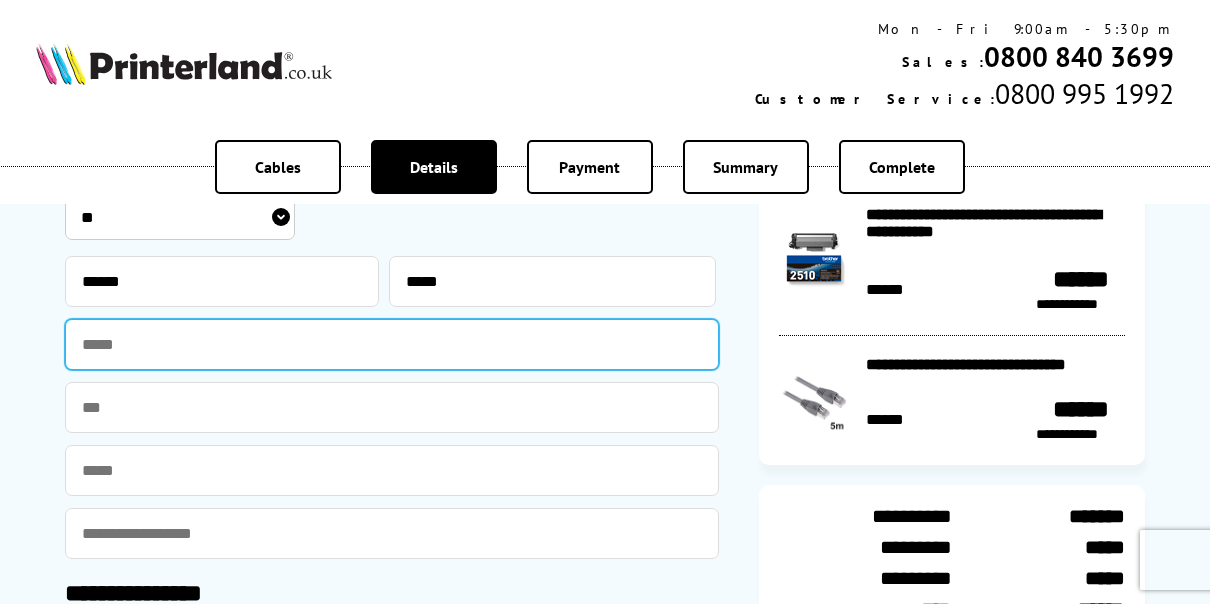 scroll, scrollTop: 300, scrollLeft: 0, axis: vertical 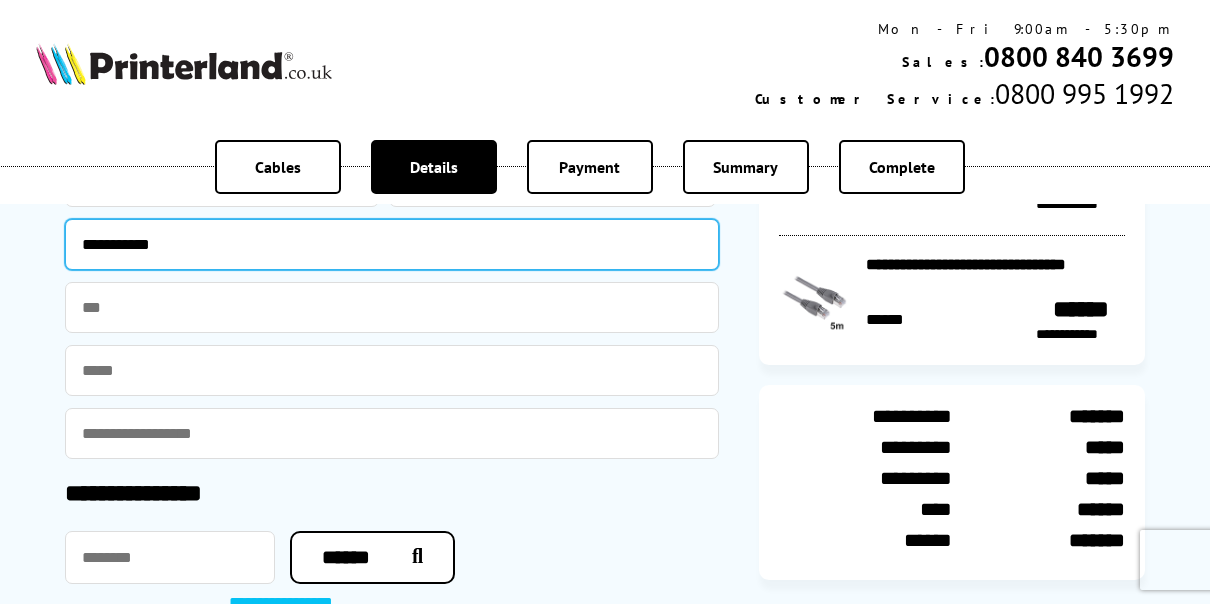 type on "**********" 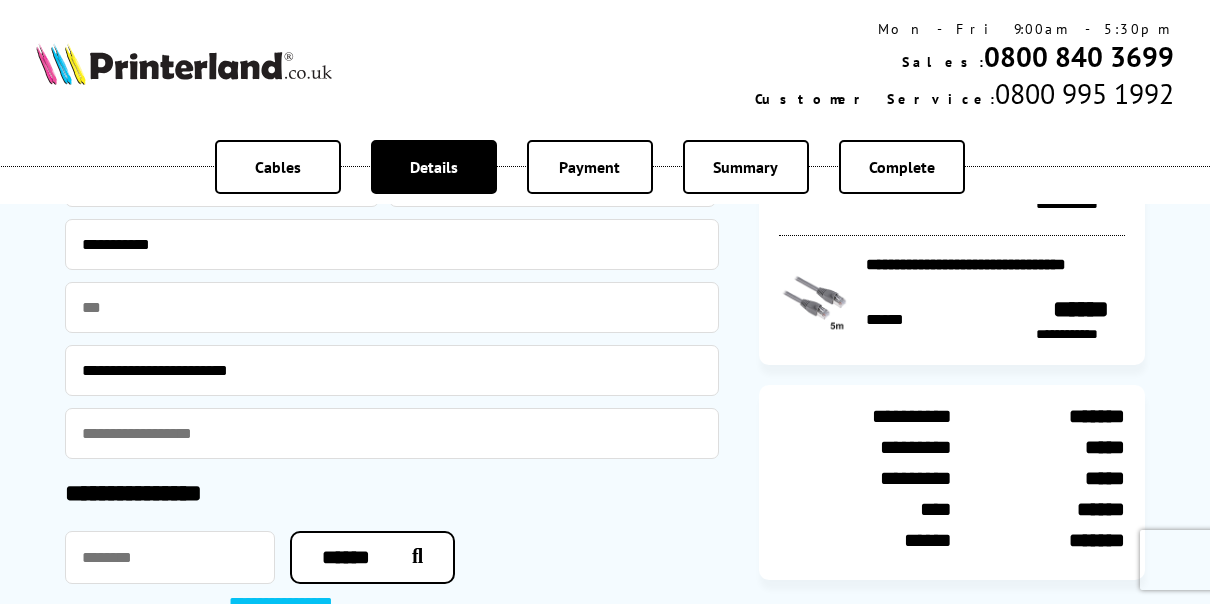 type on "**********" 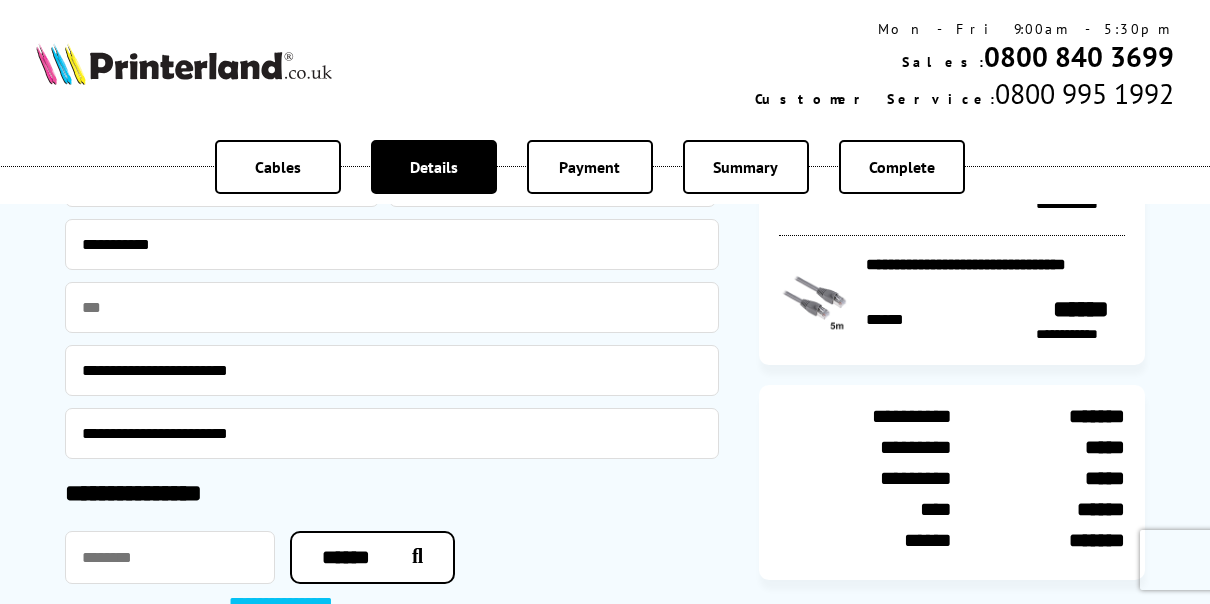 scroll, scrollTop: 400, scrollLeft: 0, axis: vertical 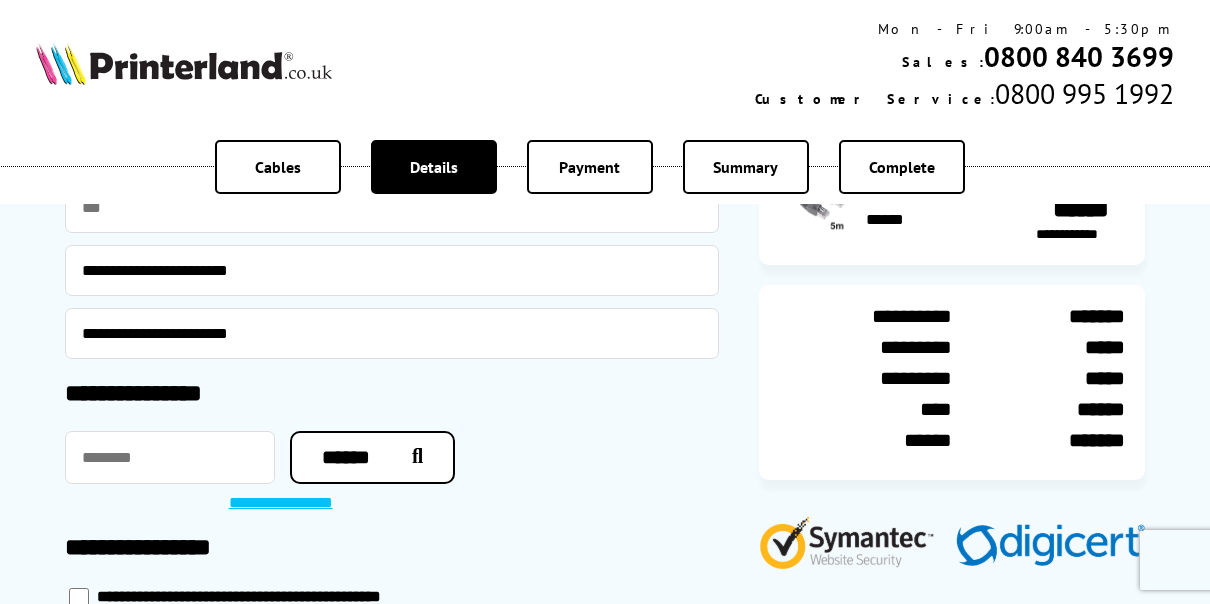 type on "**********" 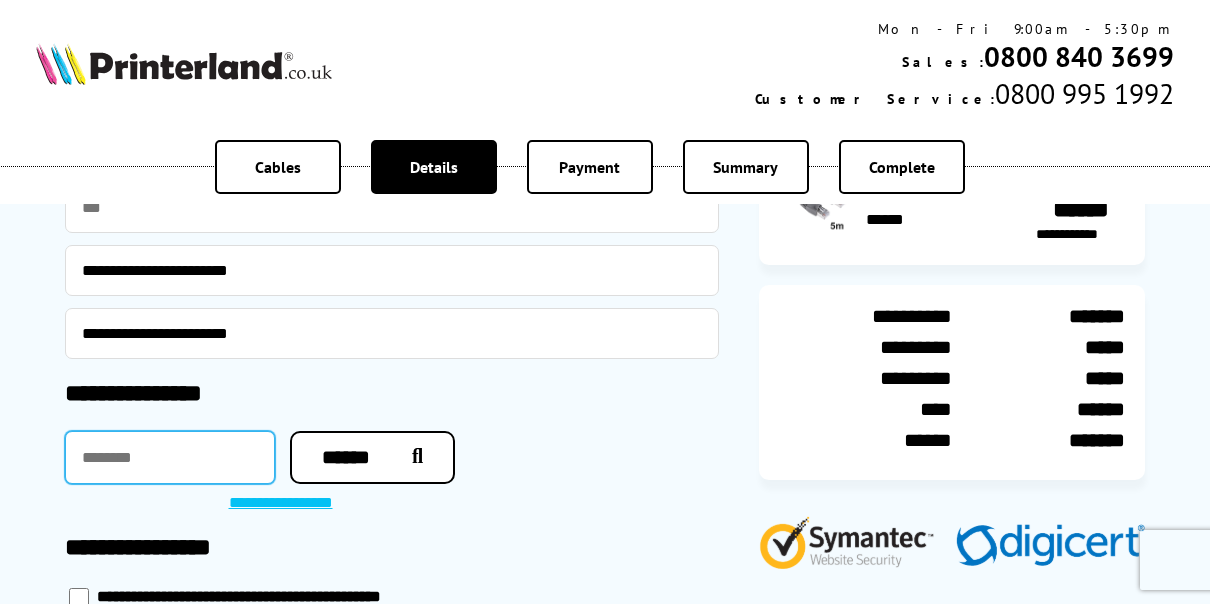 click at bounding box center (170, 457) 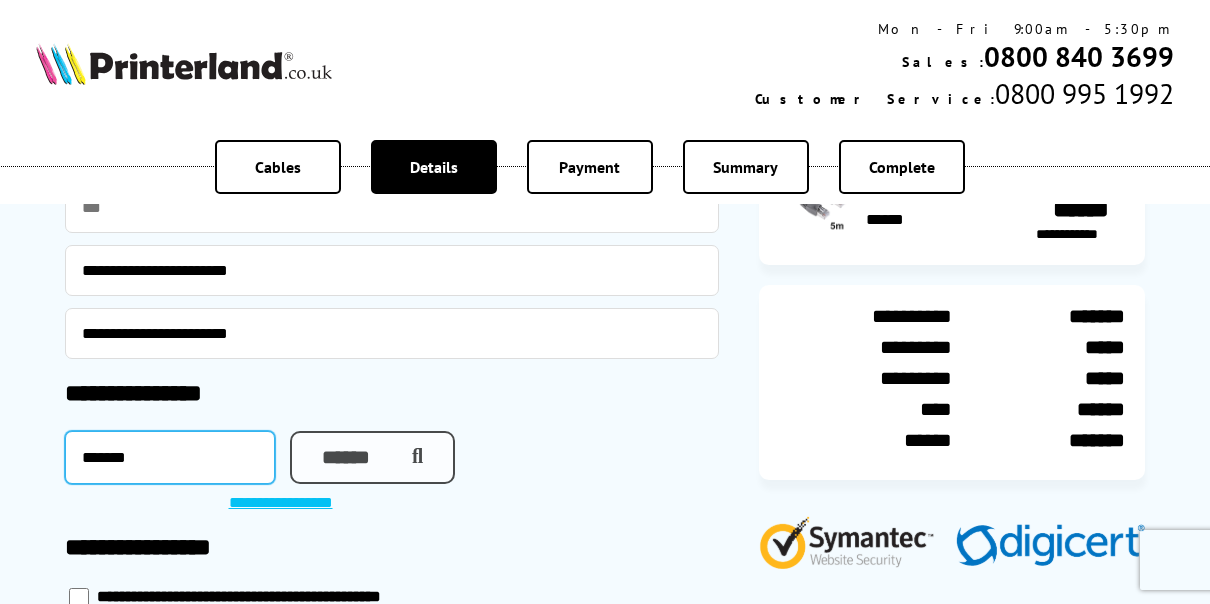 type on "*******" 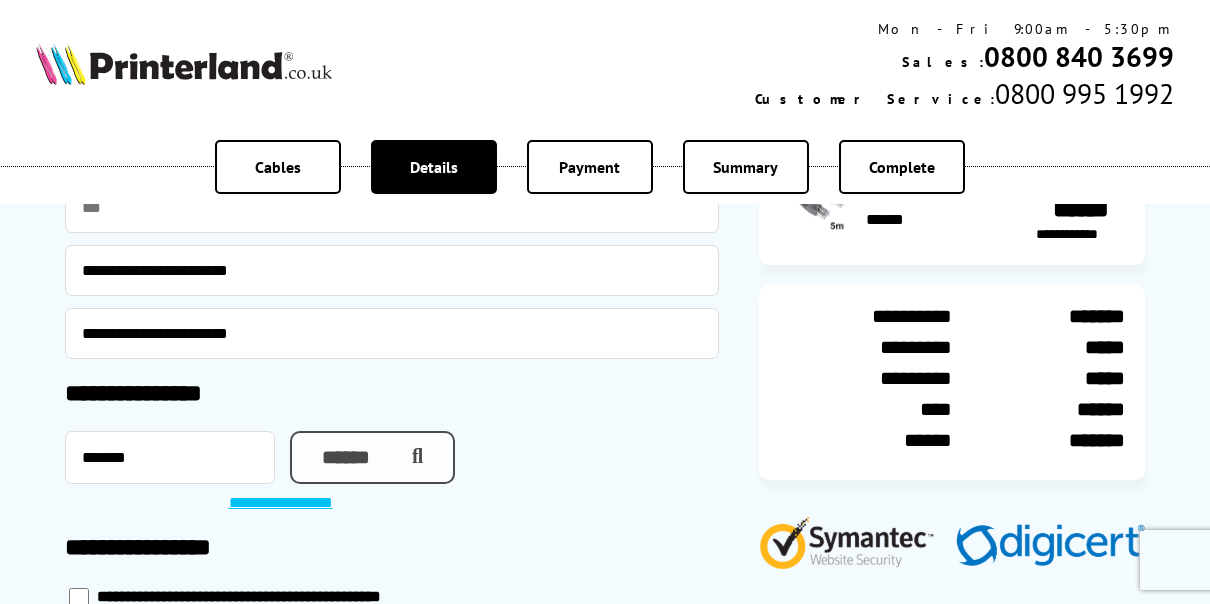 click on "******" at bounding box center [372, 457] 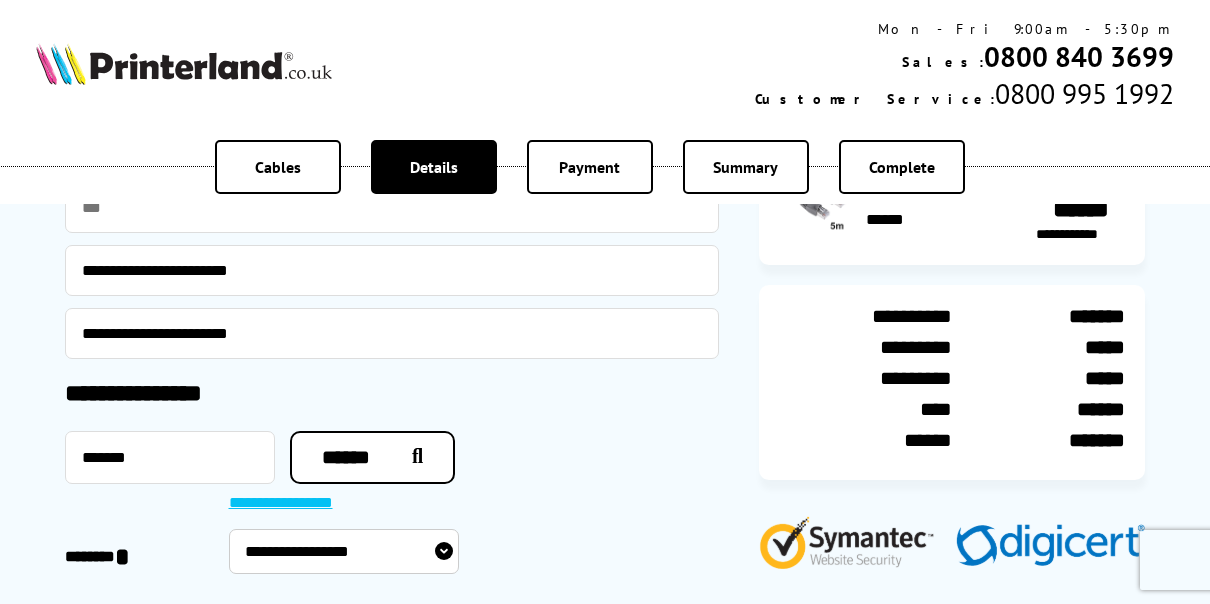 scroll, scrollTop: 700, scrollLeft: 0, axis: vertical 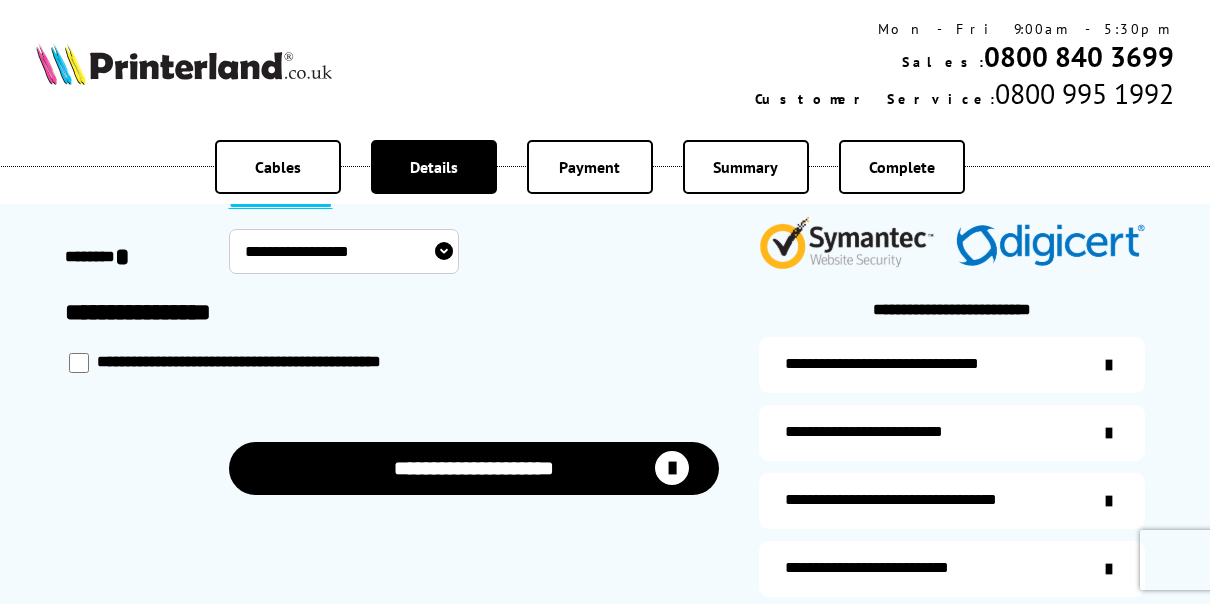 click on "**********" at bounding box center (344, 251) 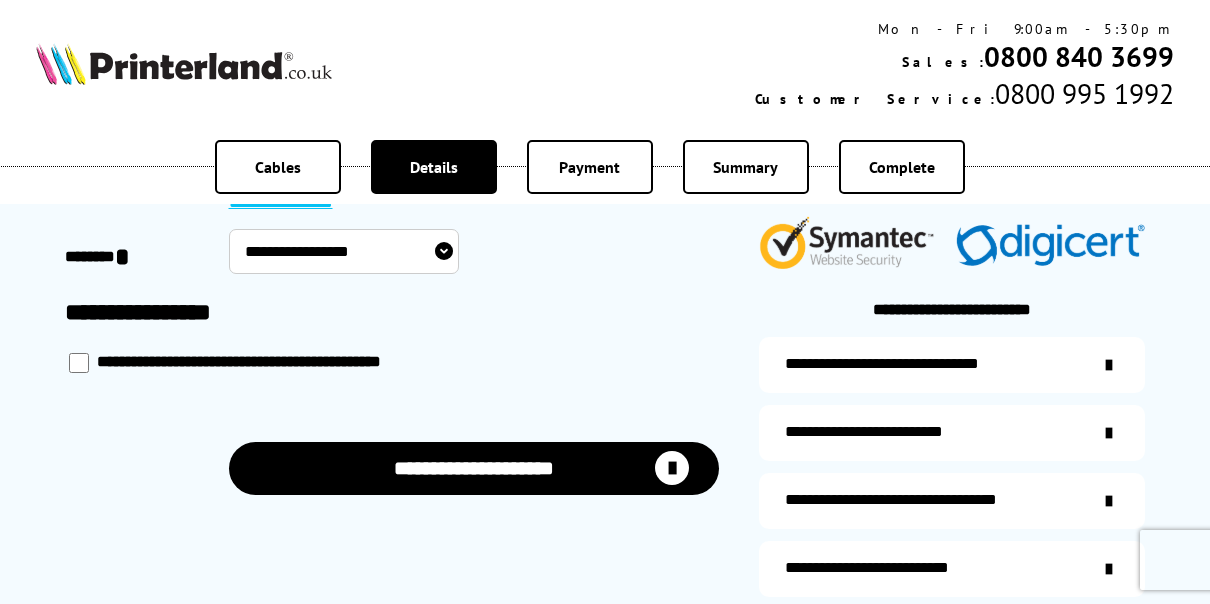 select on "**********" 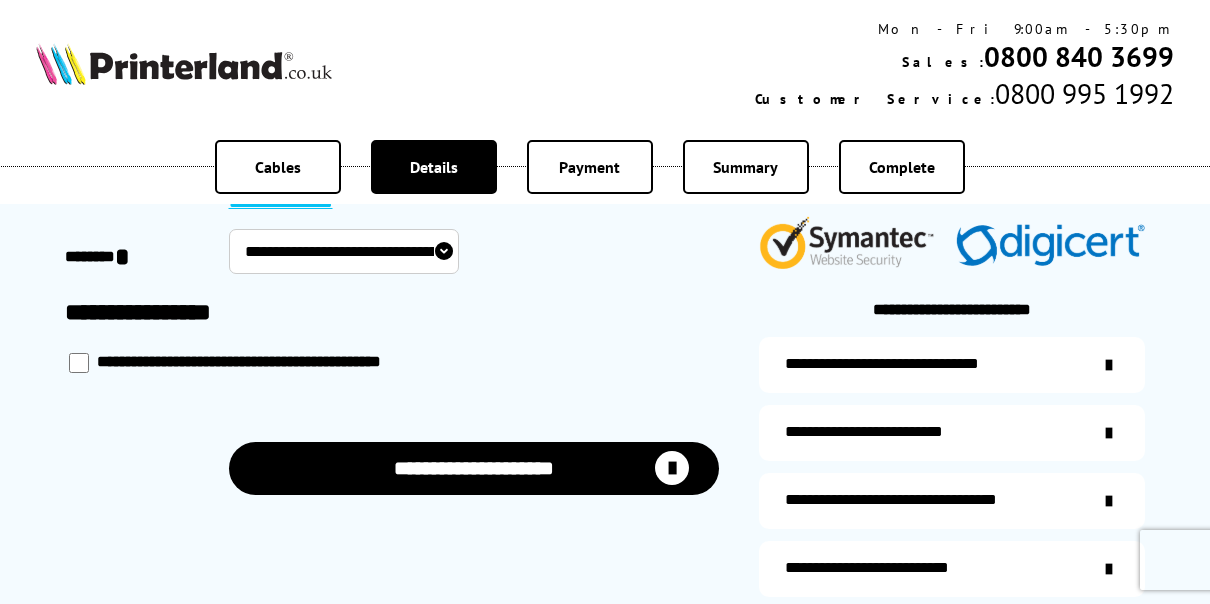click on "**********" at bounding box center [344, 251] 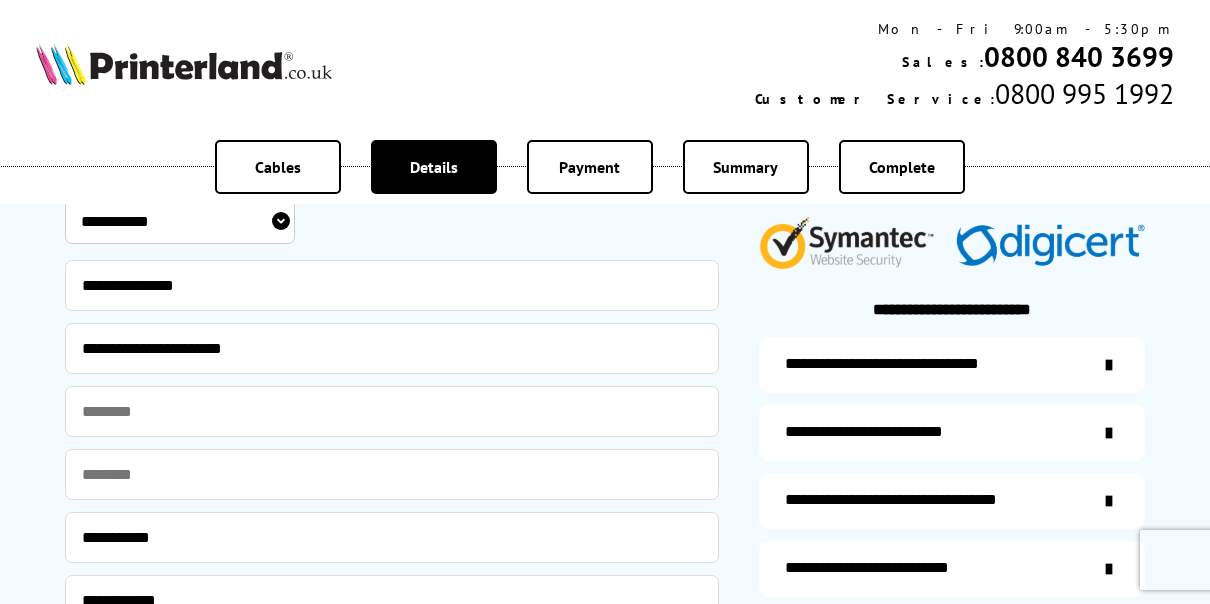scroll, scrollTop: 1000, scrollLeft: 0, axis: vertical 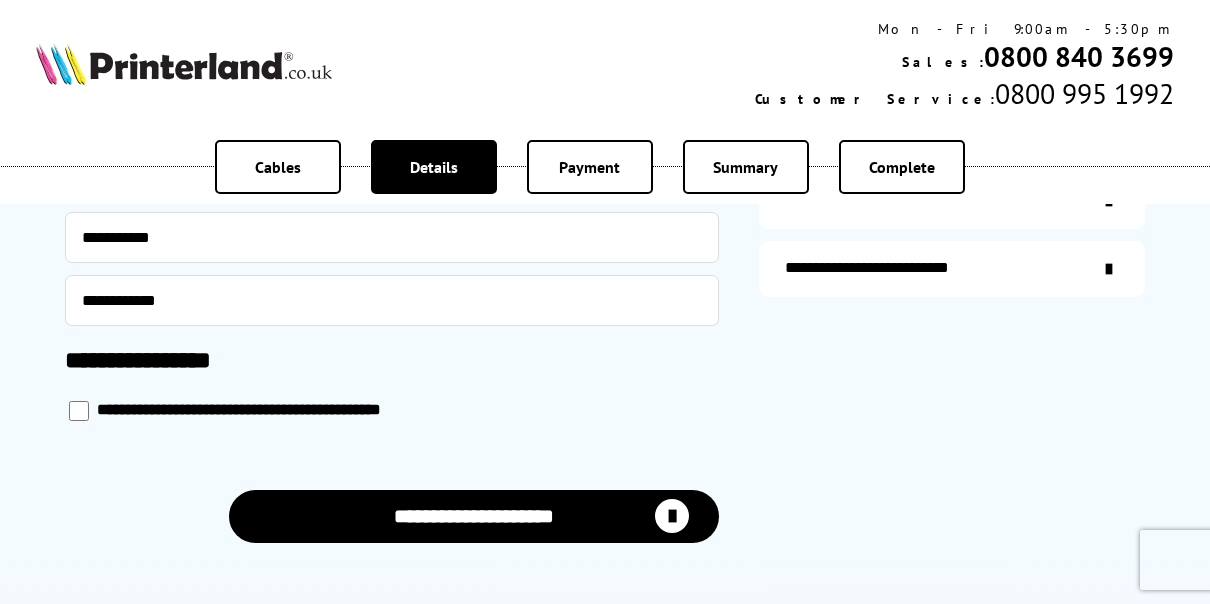 click on "**********" at bounding box center (474, 516) 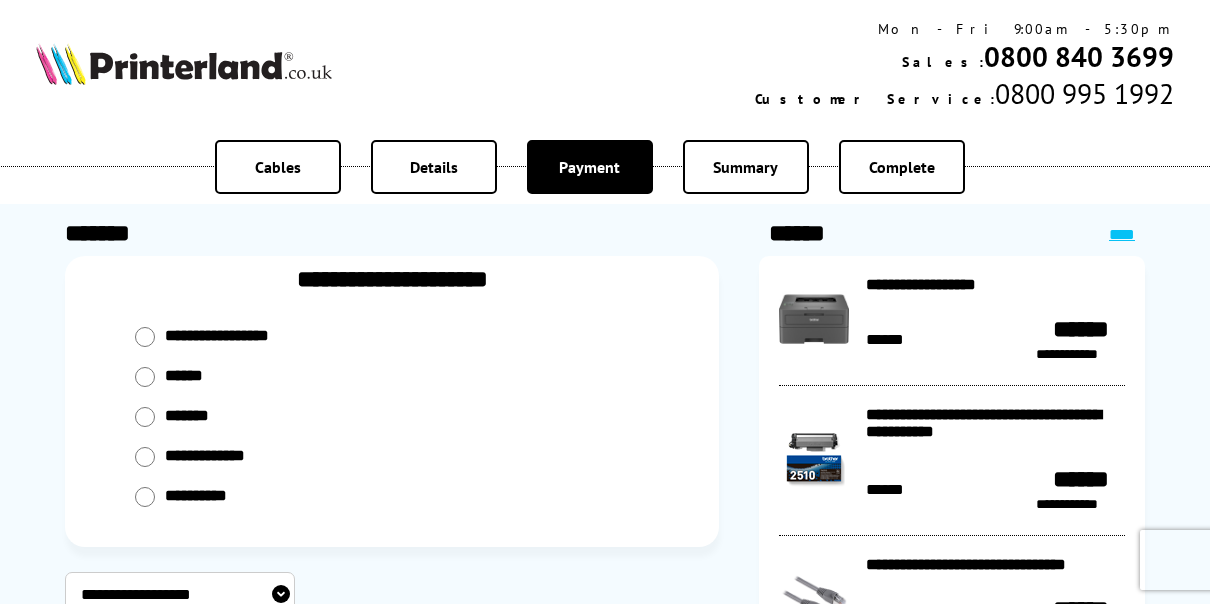 scroll, scrollTop: 0, scrollLeft: 0, axis: both 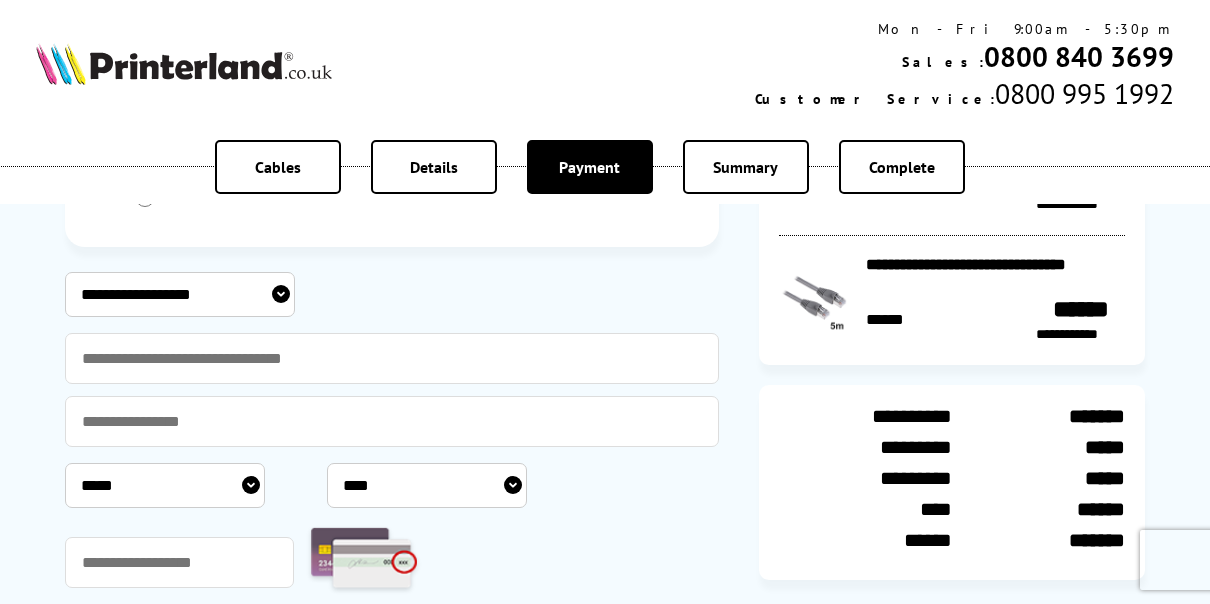 click on "**********" at bounding box center [180, 294] 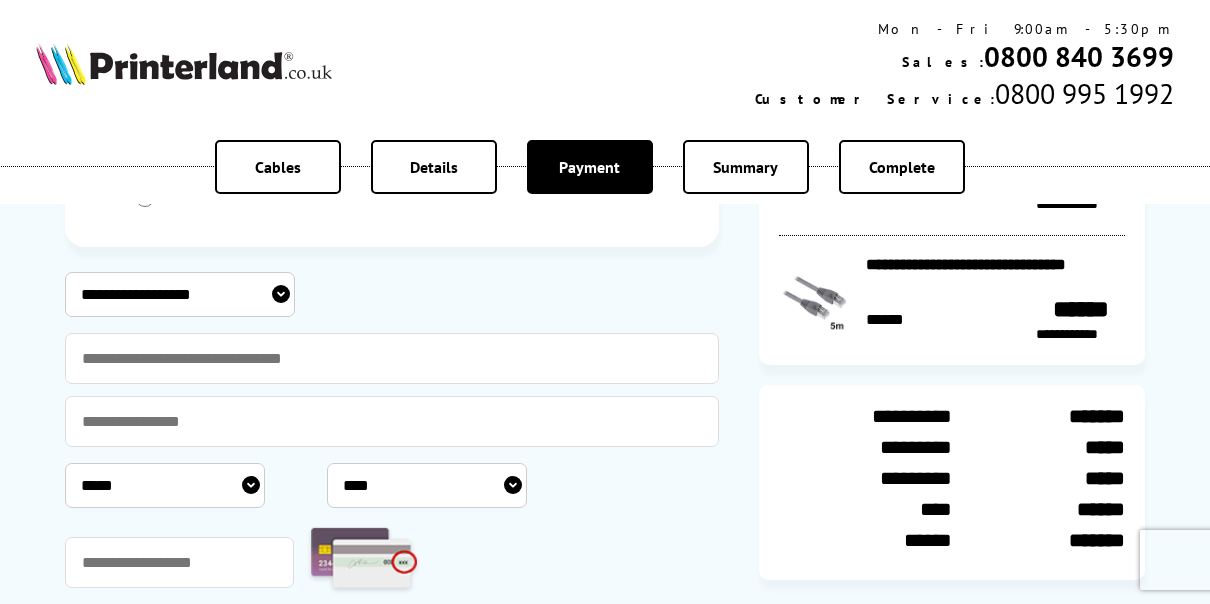 select on "**********" 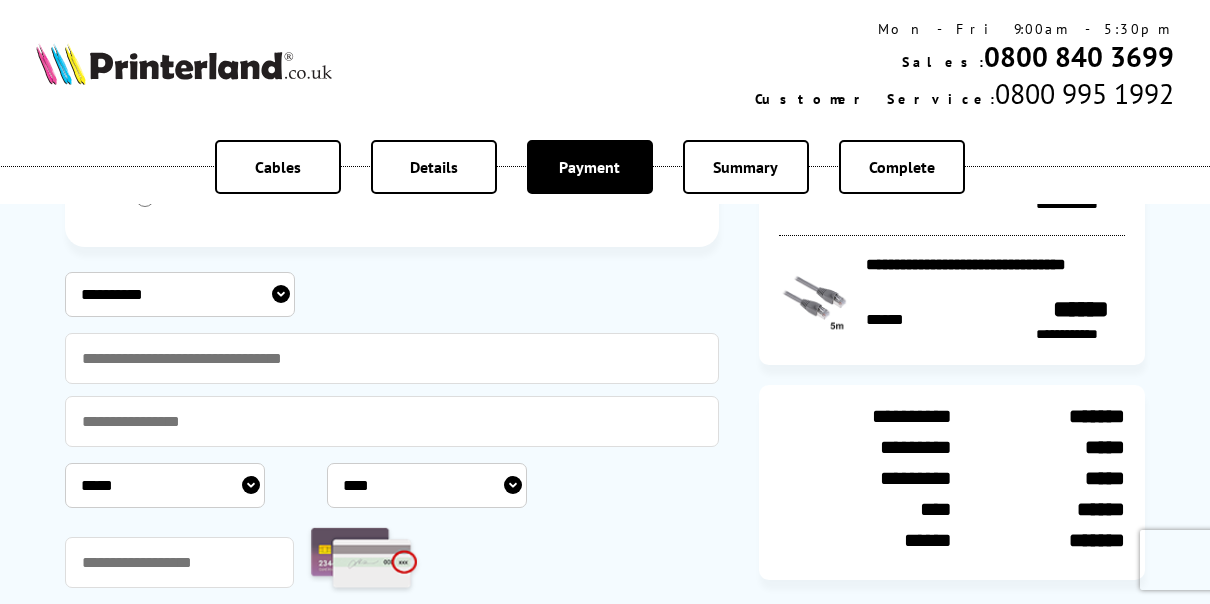 click on "**********" at bounding box center [180, 294] 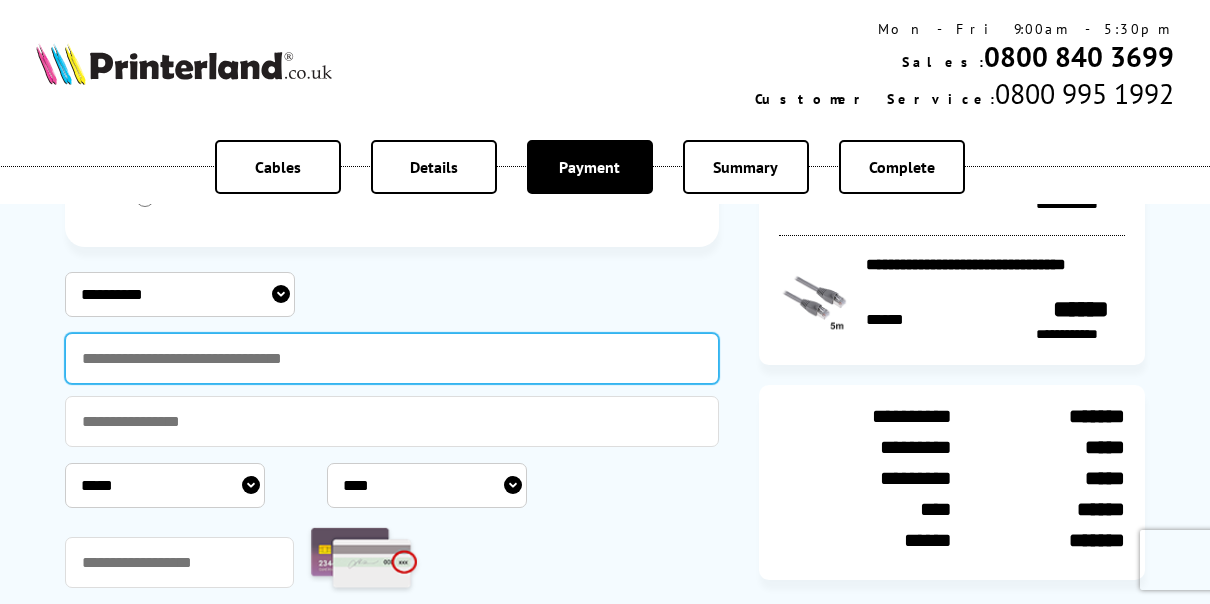 click at bounding box center (392, 358) 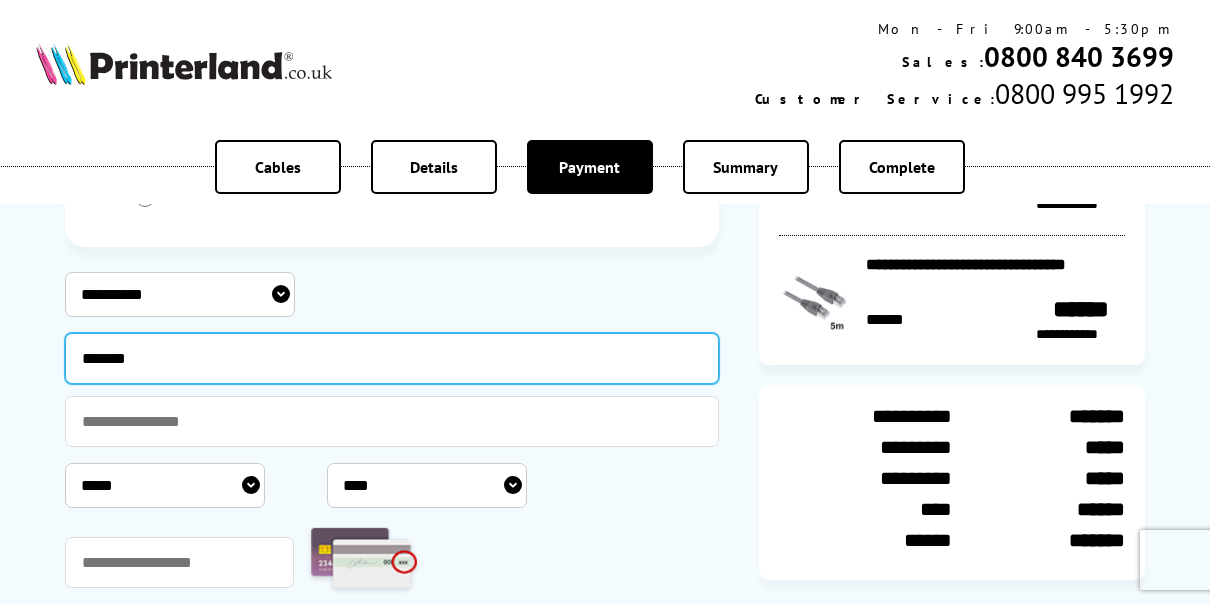 type on "*******" 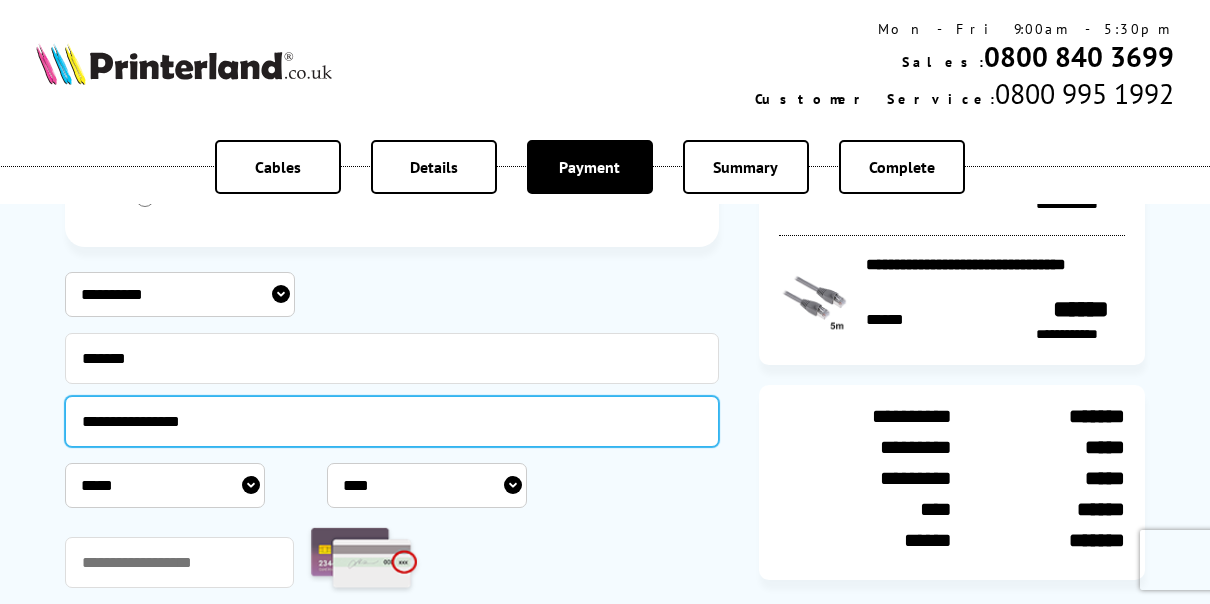 type on "**********" 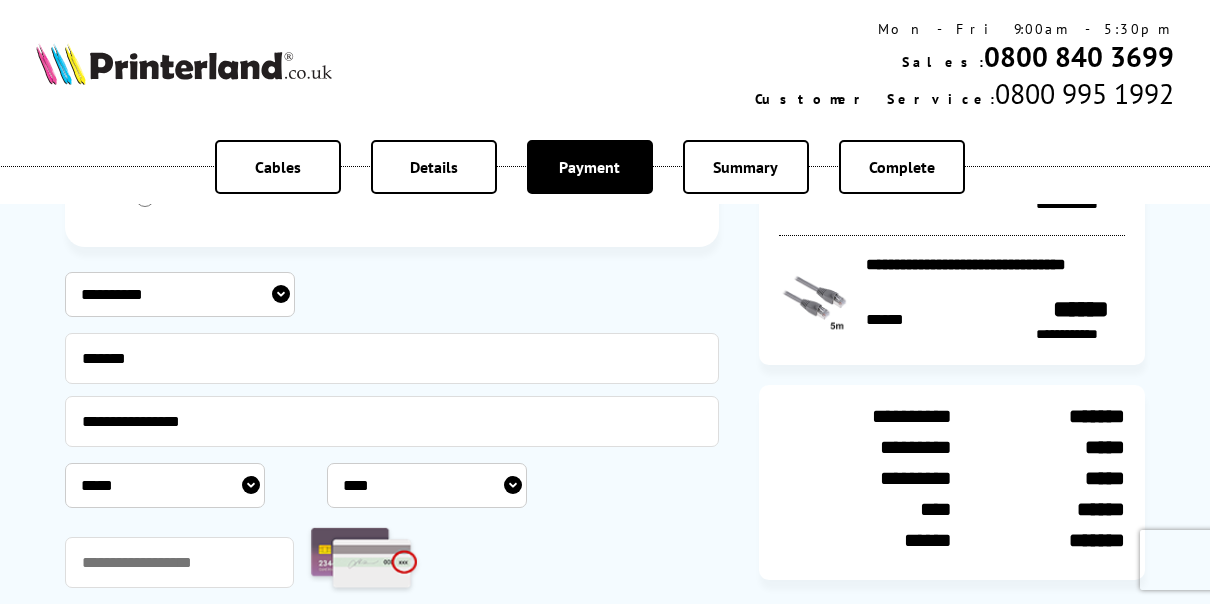 click on "*****
*
*
*
*
*
*
*
*
*
**
**
**" at bounding box center [165, 485] 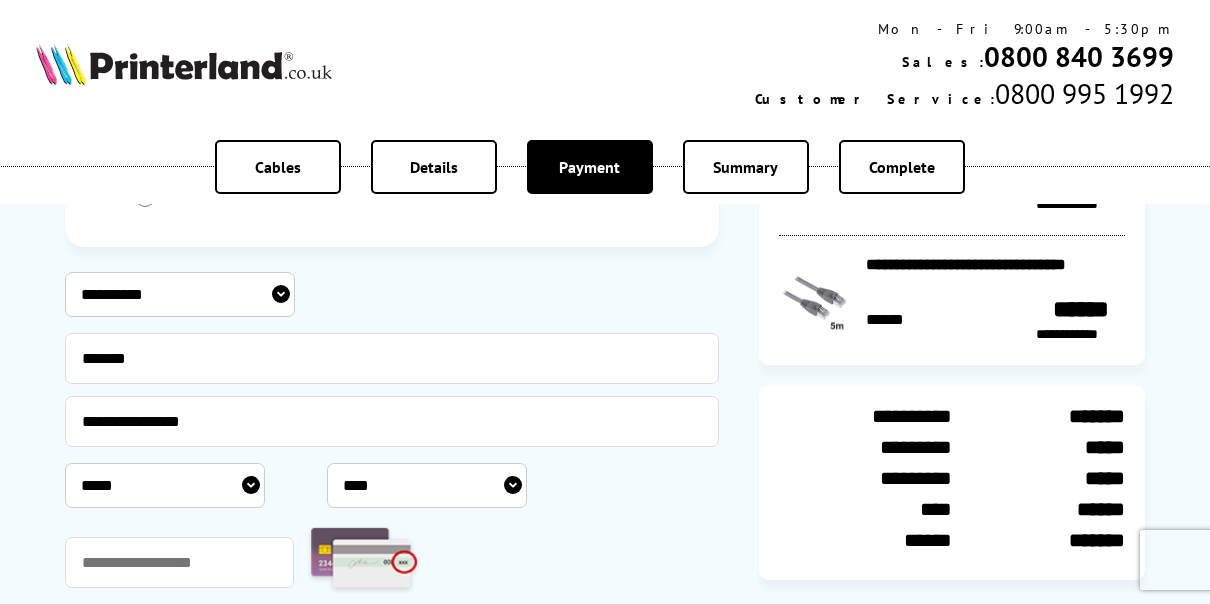 select on "*" 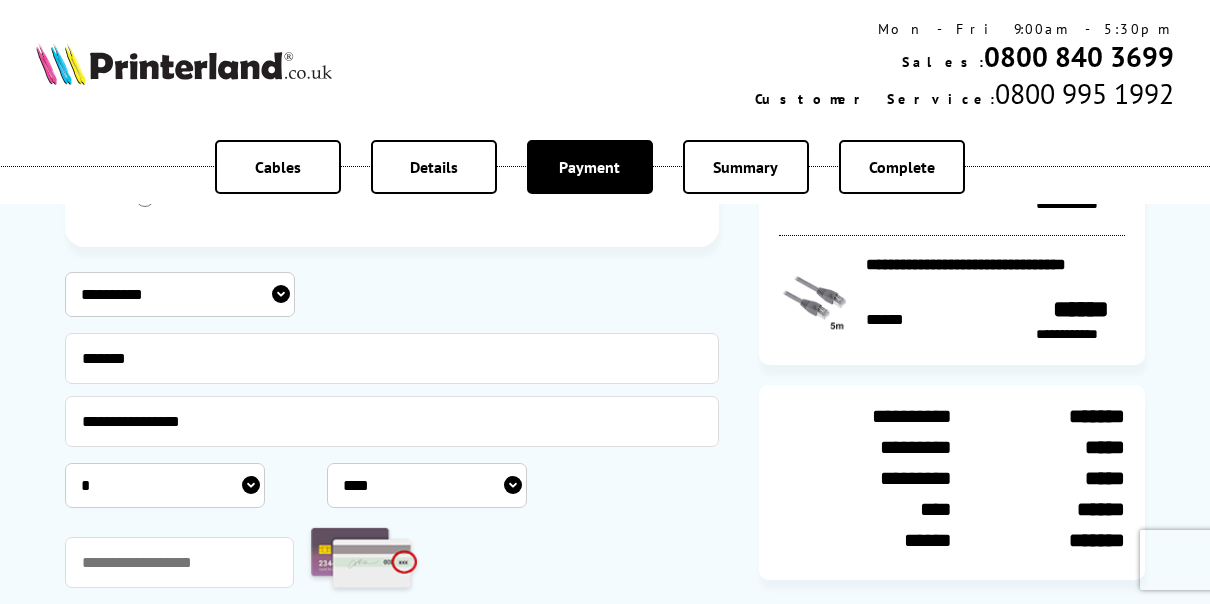 click on "*****
*
*
*
*
*
*
*
*
*
**
**
**" at bounding box center [165, 485] 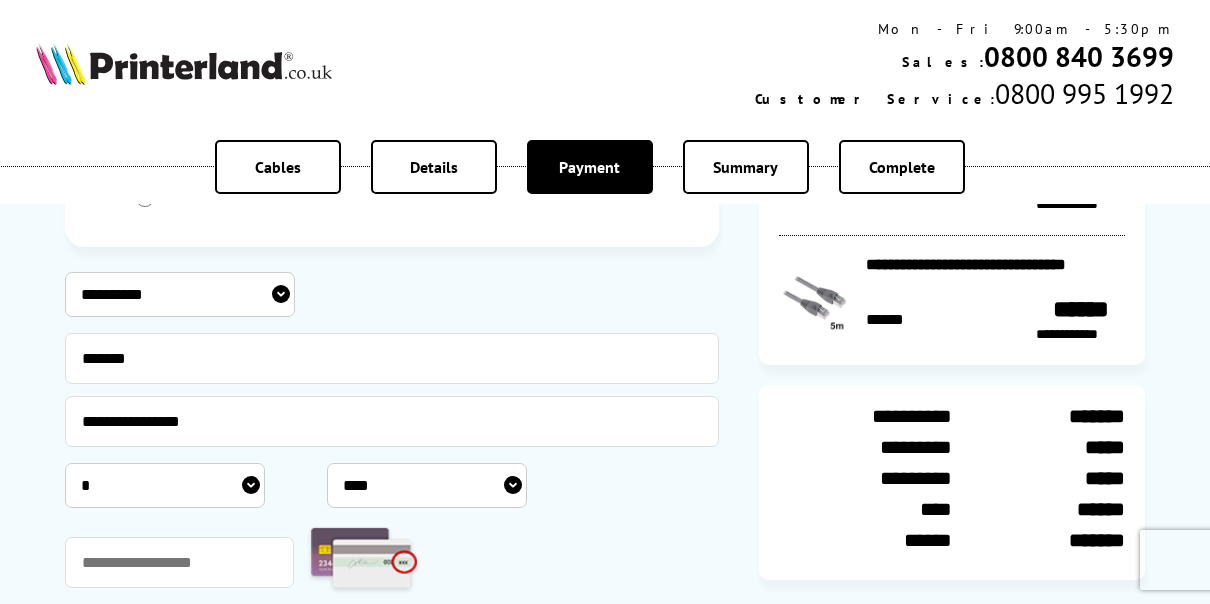 click on "****
****
****
****
****
****
****
****
****
****
****
****
****
****
****
****
****
****
****
****
****
****" at bounding box center [427, 485] 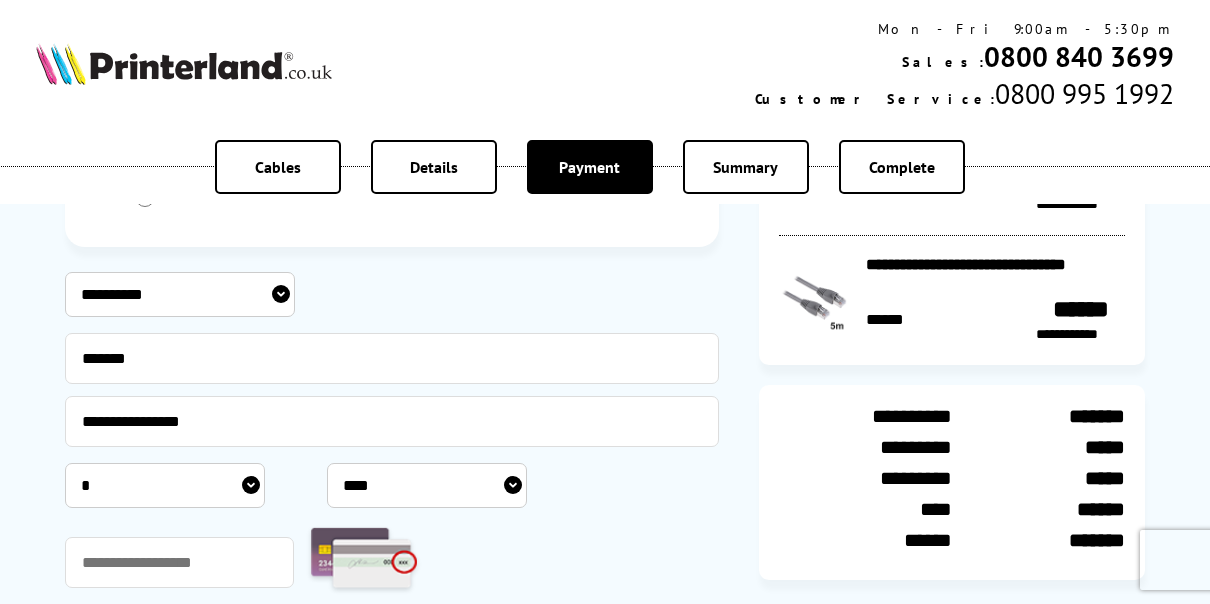 select on "****" 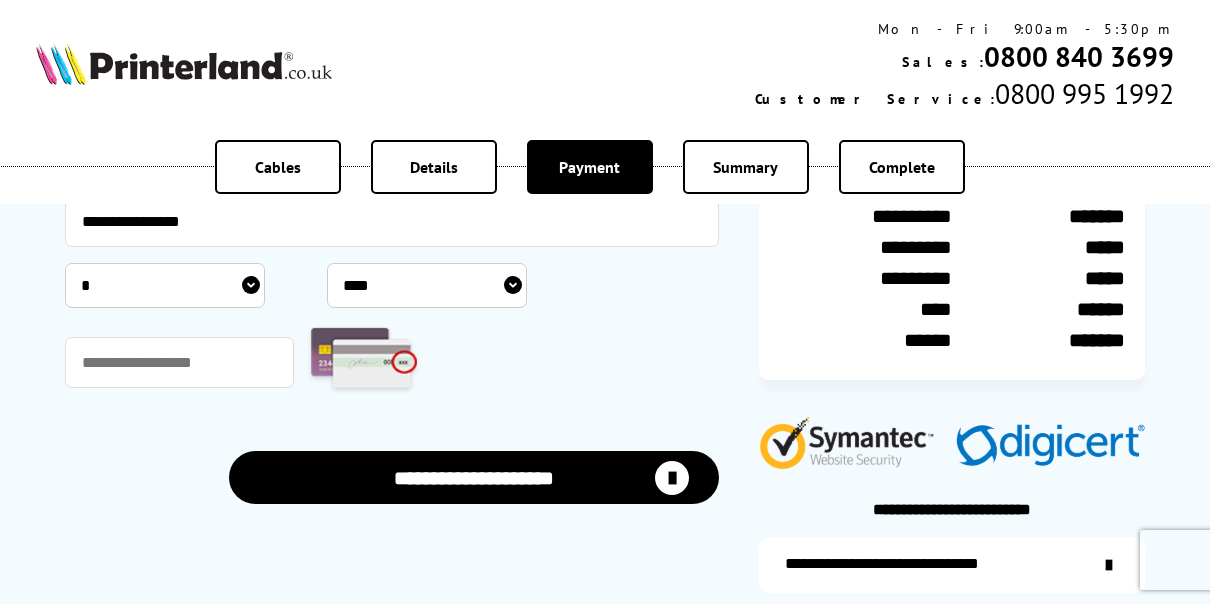 scroll, scrollTop: 600, scrollLeft: 0, axis: vertical 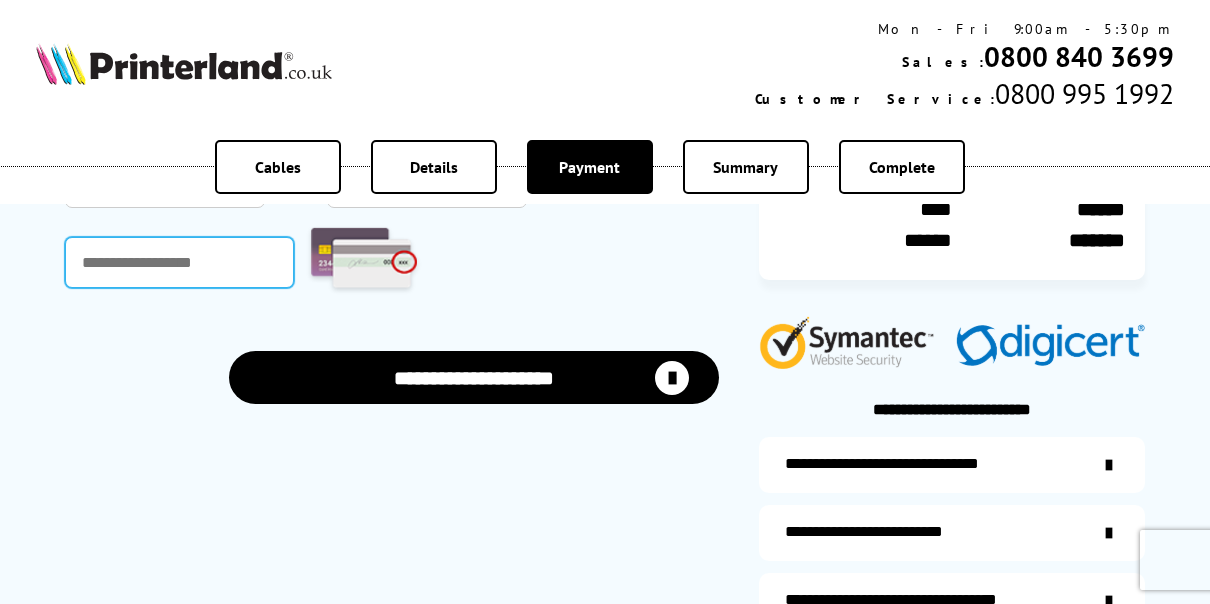 click at bounding box center (179, 262) 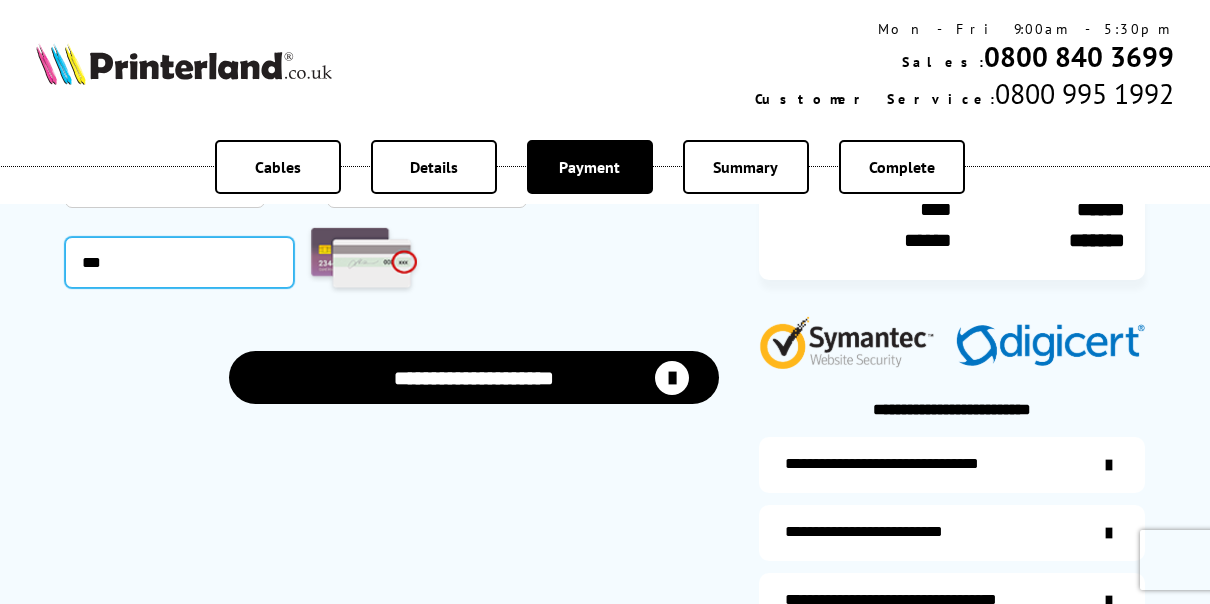 type on "***" 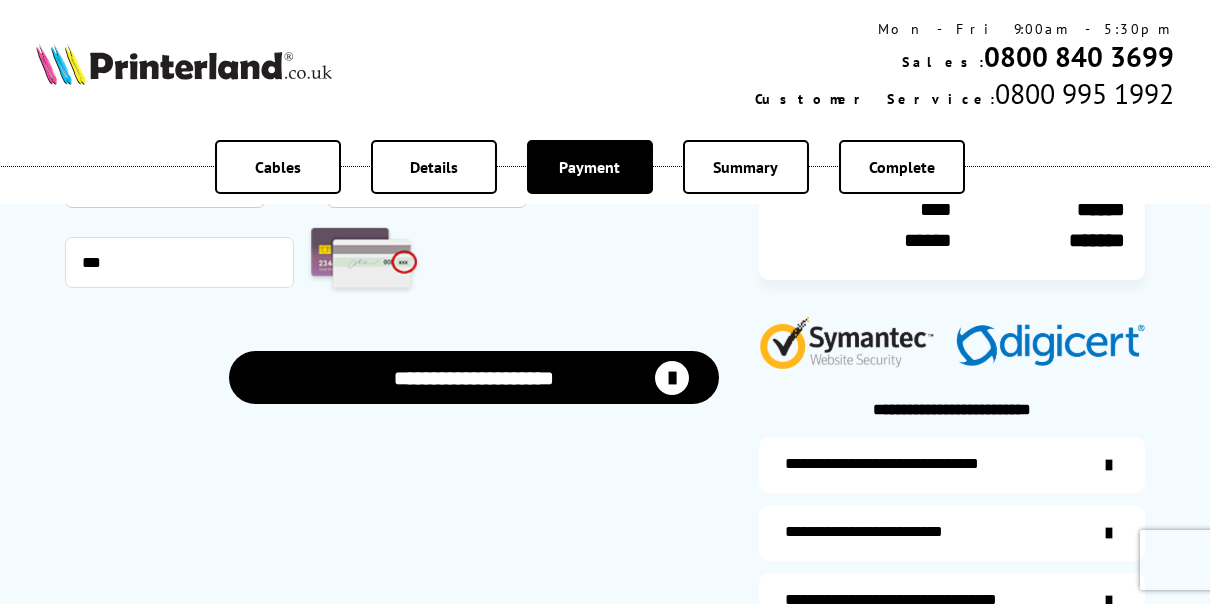 click on "**********" at bounding box center [474, 377] 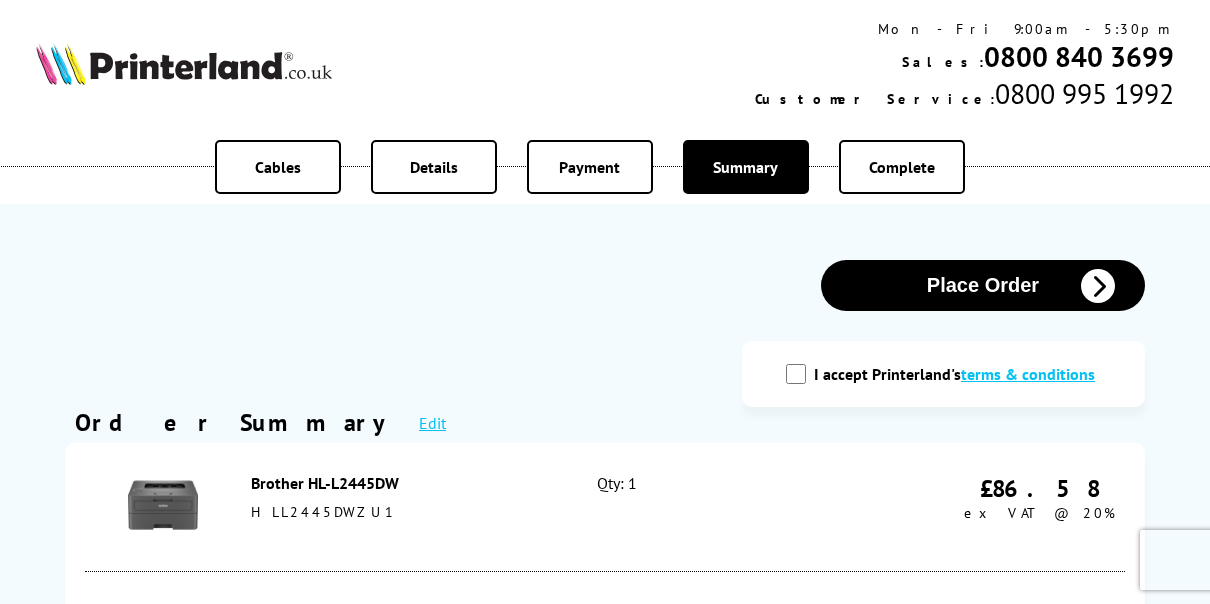 scroll, scrollTop: 0, scrollLeft: 0, axis: both 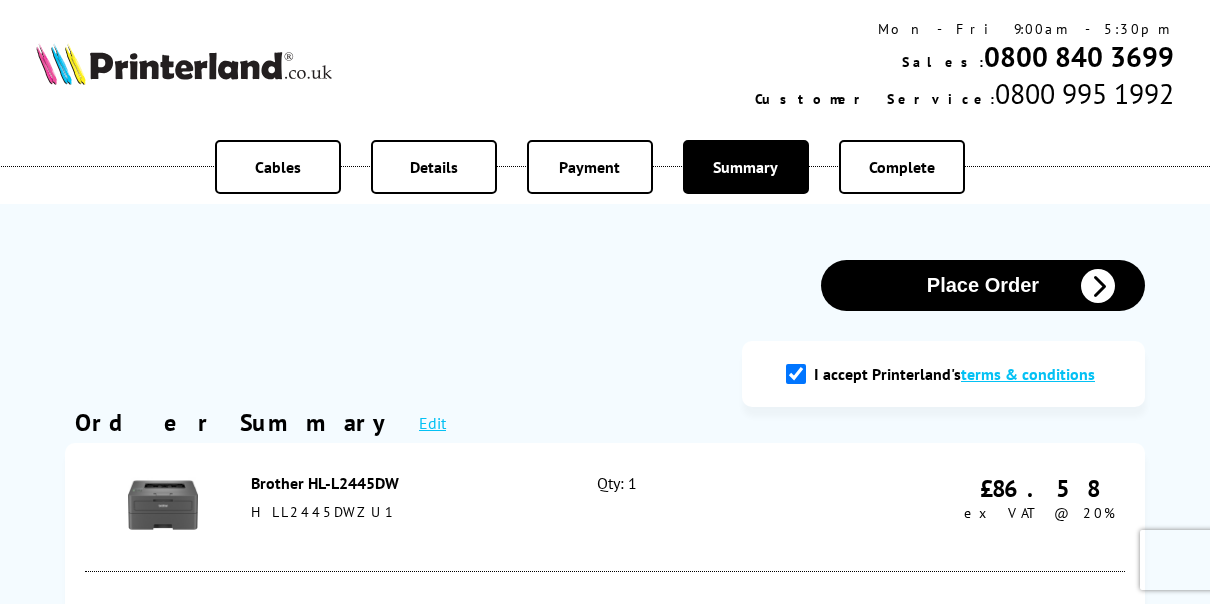 click on "Place Order" at bounding box center (983, 285) 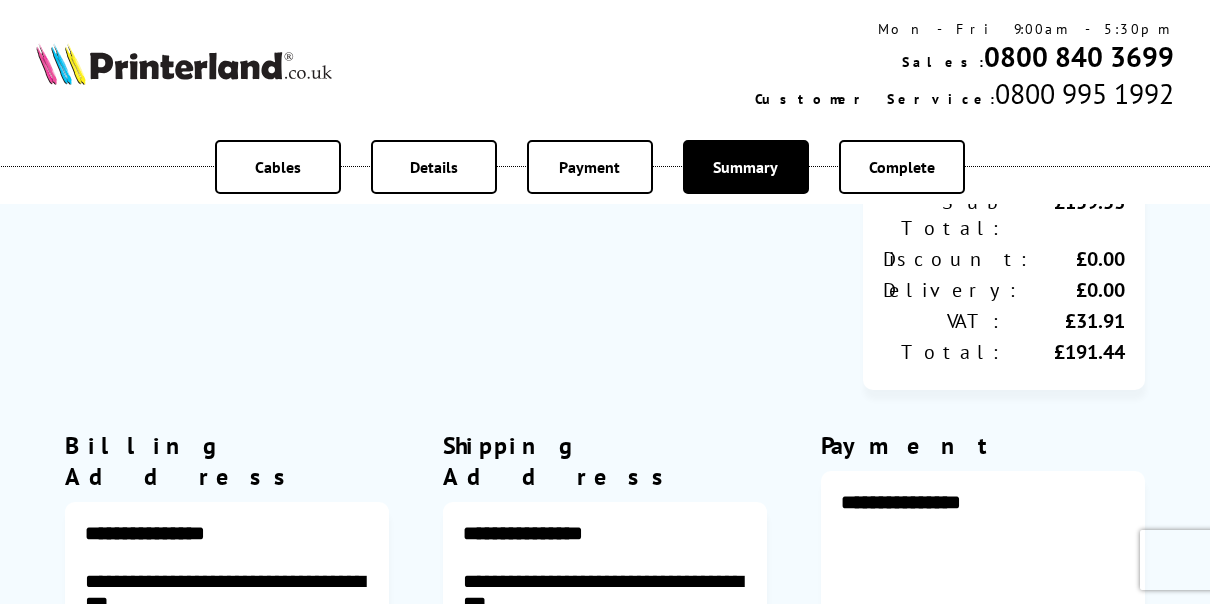 scroll, scrollTop: 800, scrollLeft: 0, axis: vertical 